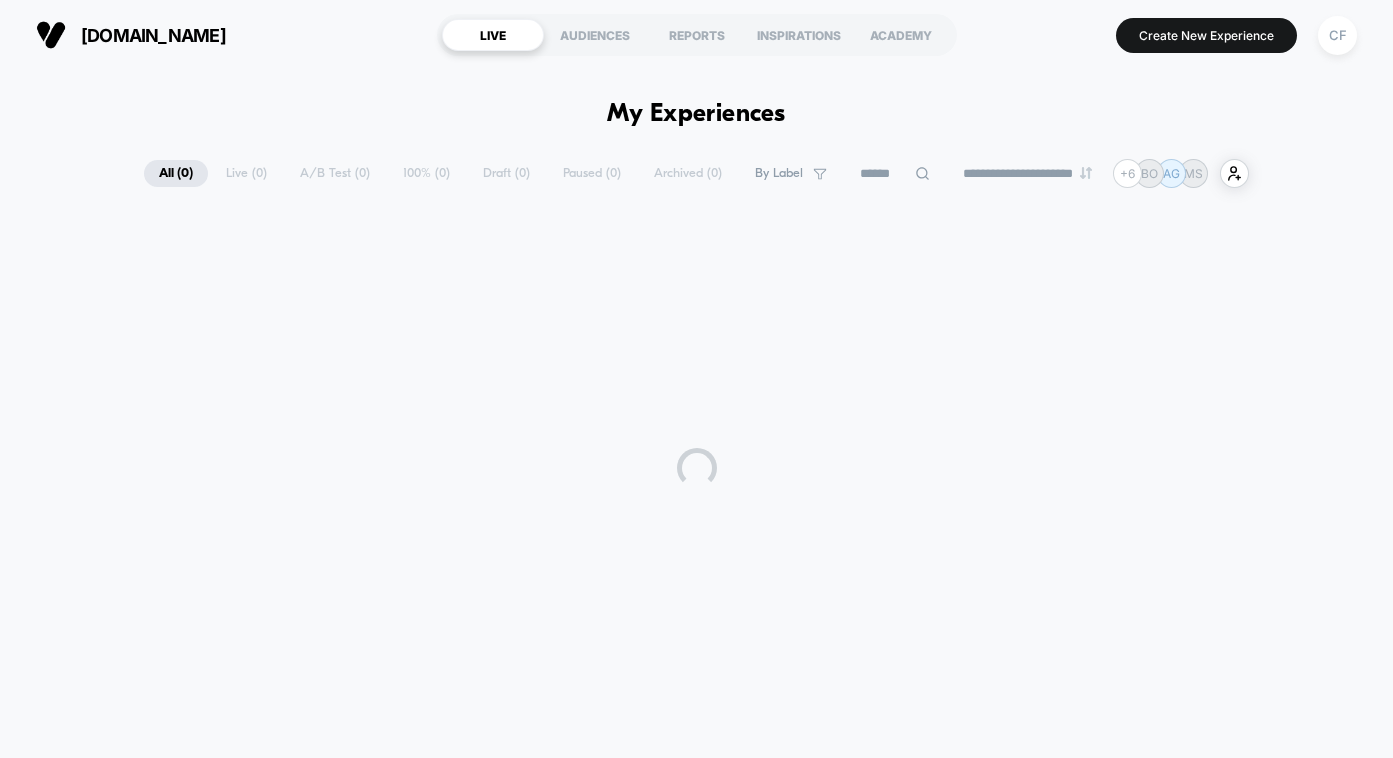 scroll, scrollTop: 0, scrollLeft: 0, axis: both 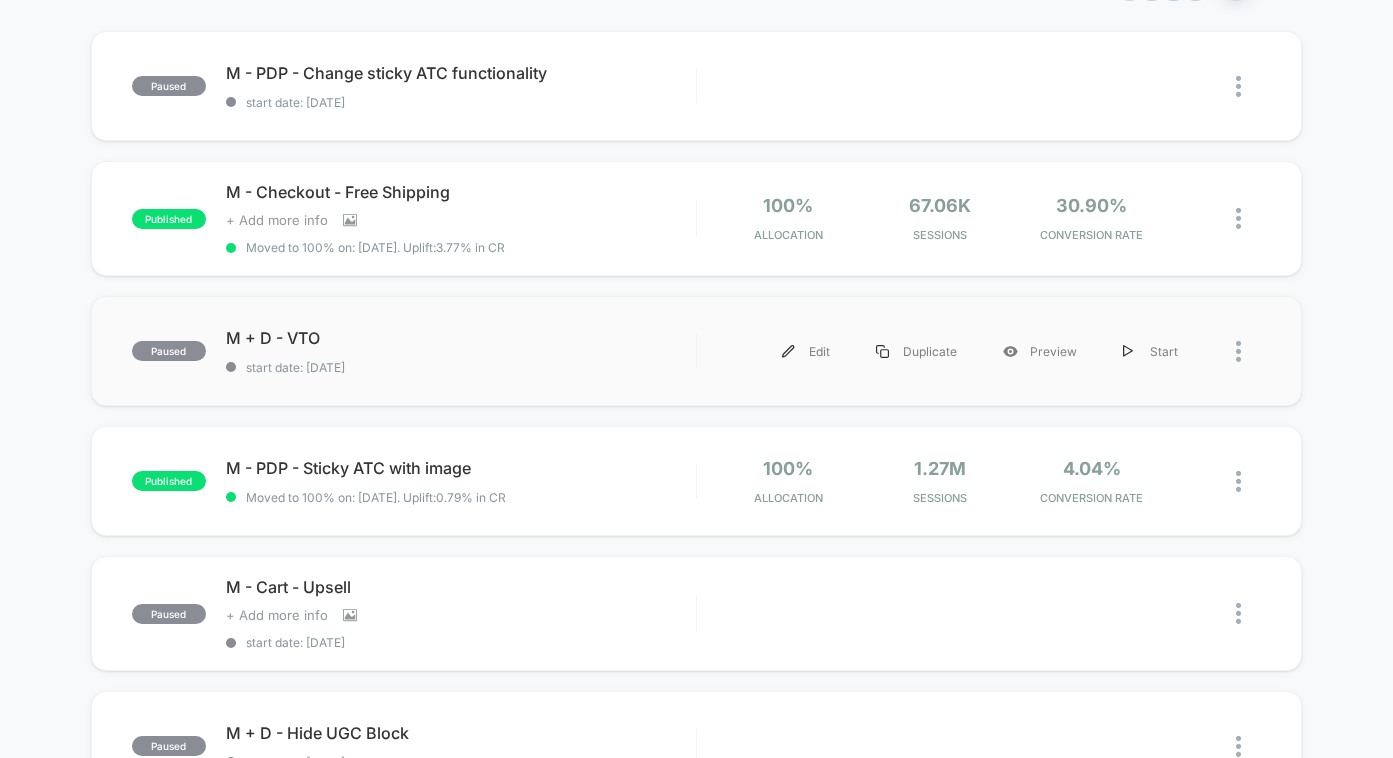 click on "paused M + D - VTO start date: [DATE] Edit Duplicate Preview Start" at bounding box center [697, 351] 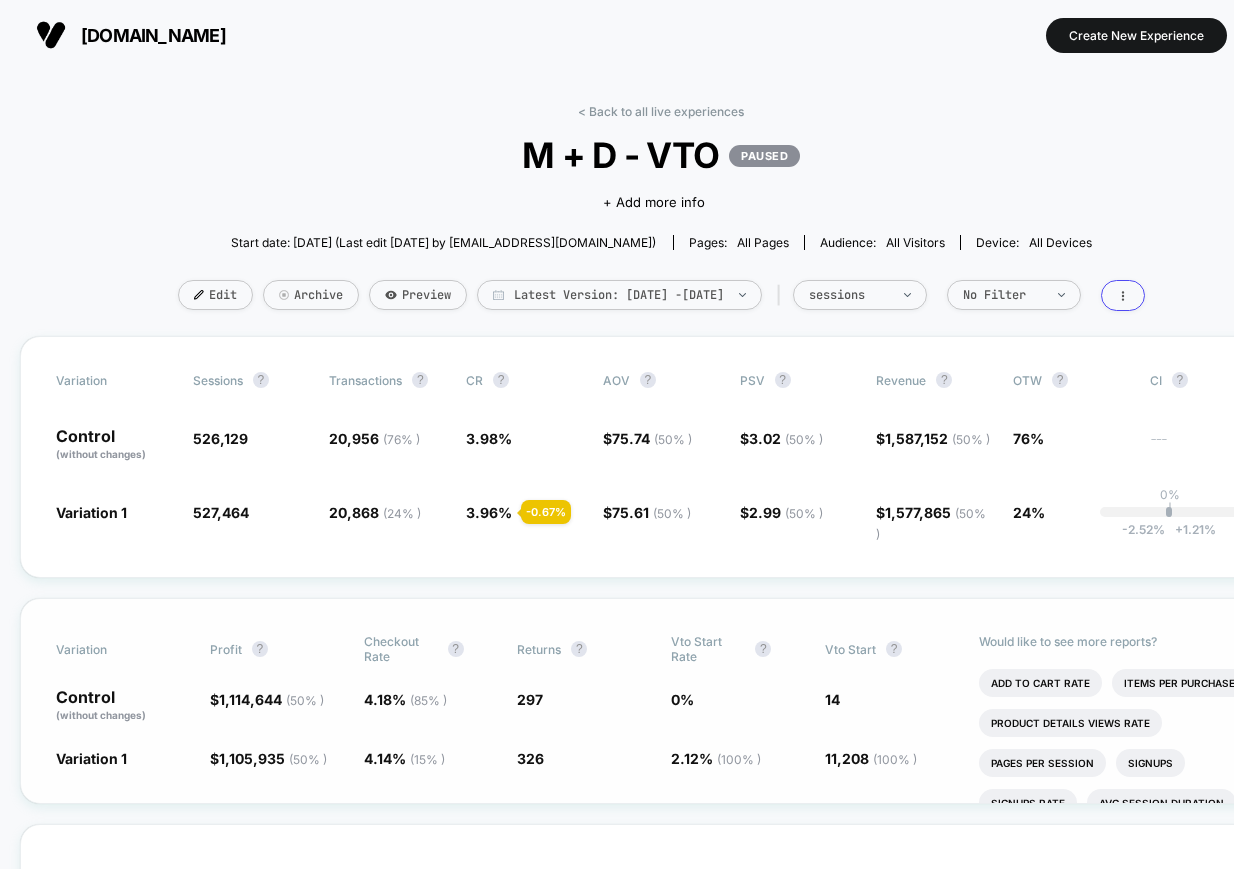 click on "Variation Profit ? Checkout Rate ? Returns ? Vto Start Rate ? Vto Start ? Control (without changes) $ 1,114,644 (  50 % ) 4.18 % (  85 % ) 297 0 % 14 Variation 1 $ 1,105,935 (  50 % ) - 1 % 4.14 % (  15 % ) - 0.96 % 326 + 9.5 % 2.12 % (  100 % ) + 80k % 11,208 (  100 % ) + 80k % Would like to see more reports? Add To Cart Rate Items Per Purchase Product Details Views Rate Pages Per Session Signups Signups Rate Avg Session Duration Profit Per Session Returns Per Session Subscriptions Subscriptions Rate Ctr Clicks Custom 2 Custom 2 Rate Custom 3 Custom 3 Rate" at bounding box center (661, 701) 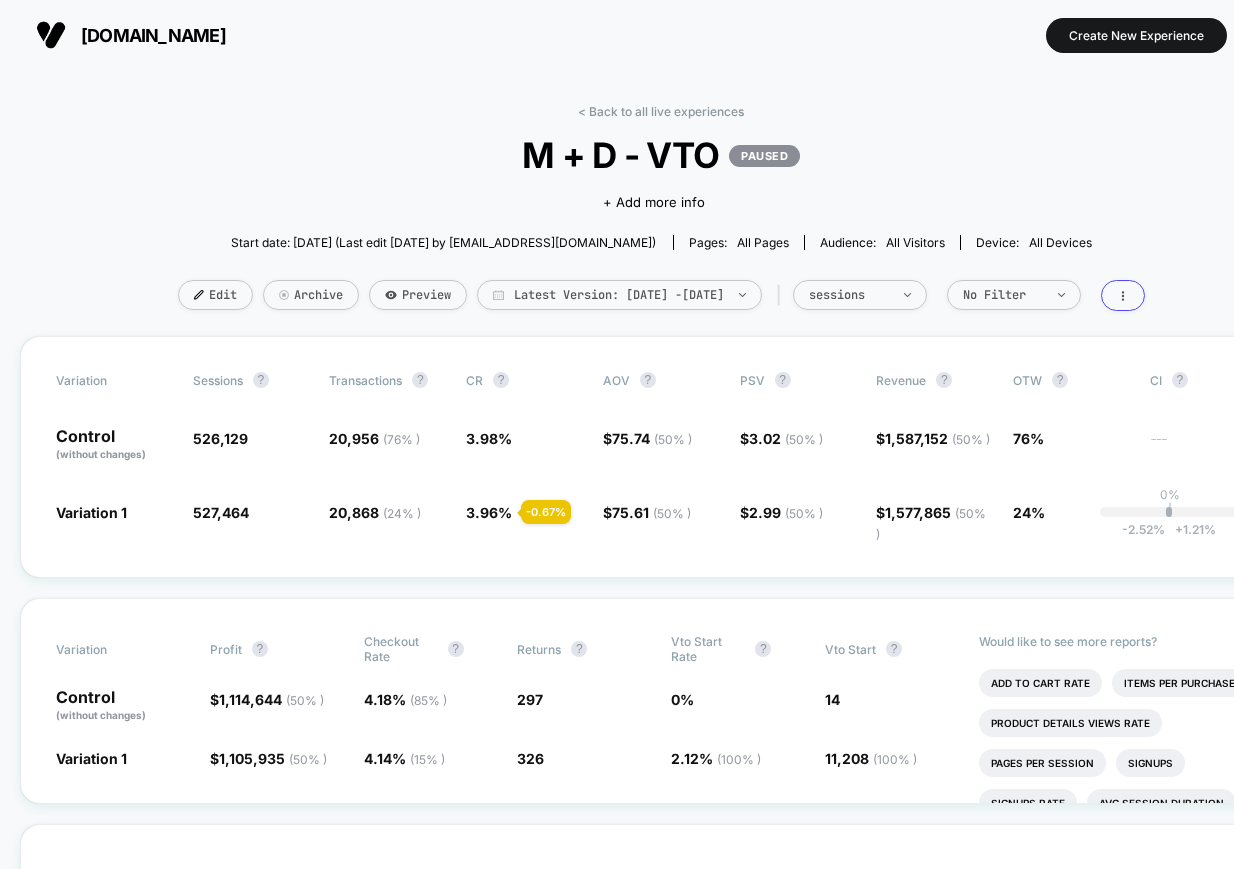 click on "< Back to all live experiences  M + D - VTO PAUSED Click to edit experience details + Add more info Start date: [DATE] (Last edit [DATE] by [EMAIL_ADDRESS][DOMAIN_NAME]) Pages: all pages Audience: All Visitors Device: all devices Edit Archive  Preview Latest Version:     [DATE]    -    [DATE] |   sessions   No Filter" at bounding box center (661, 220) 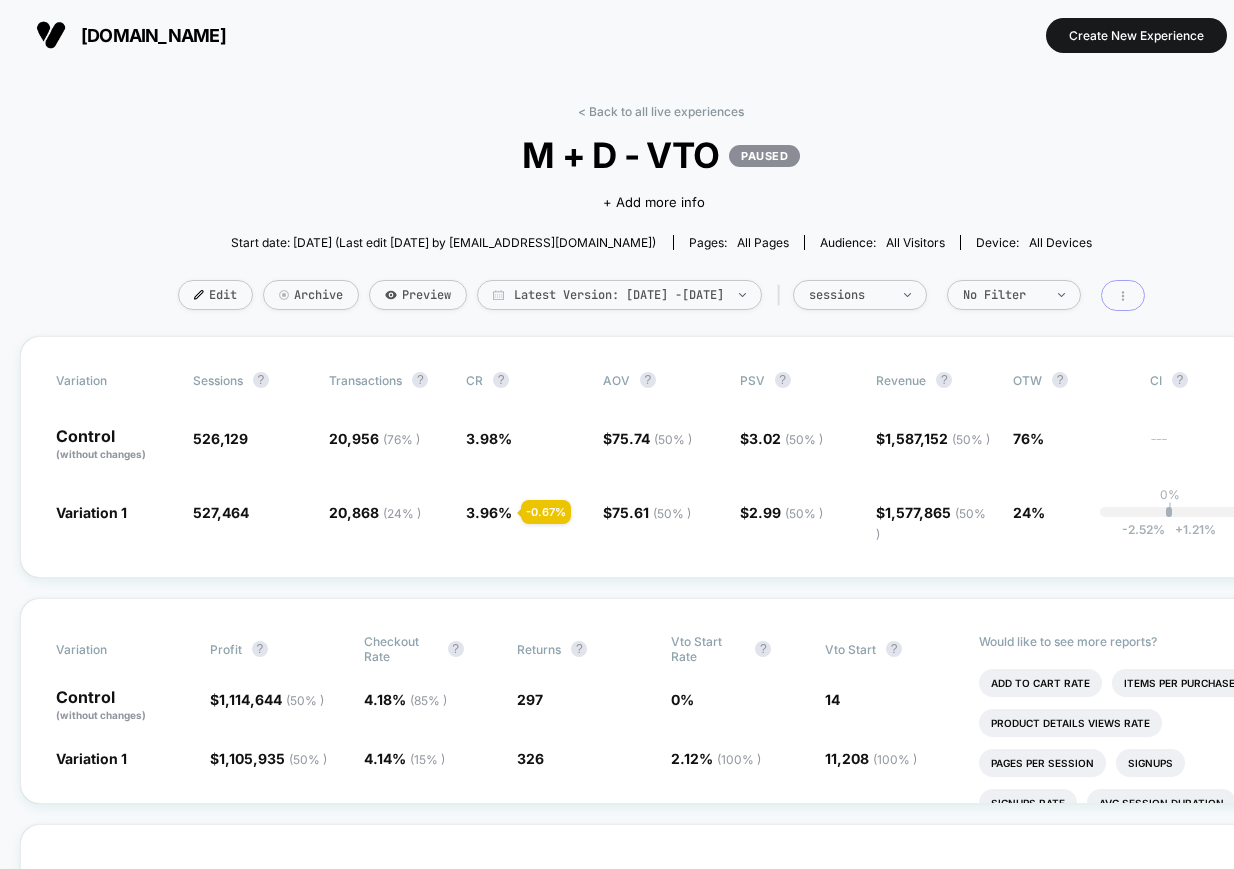 click at bounding box center (1123, 295) 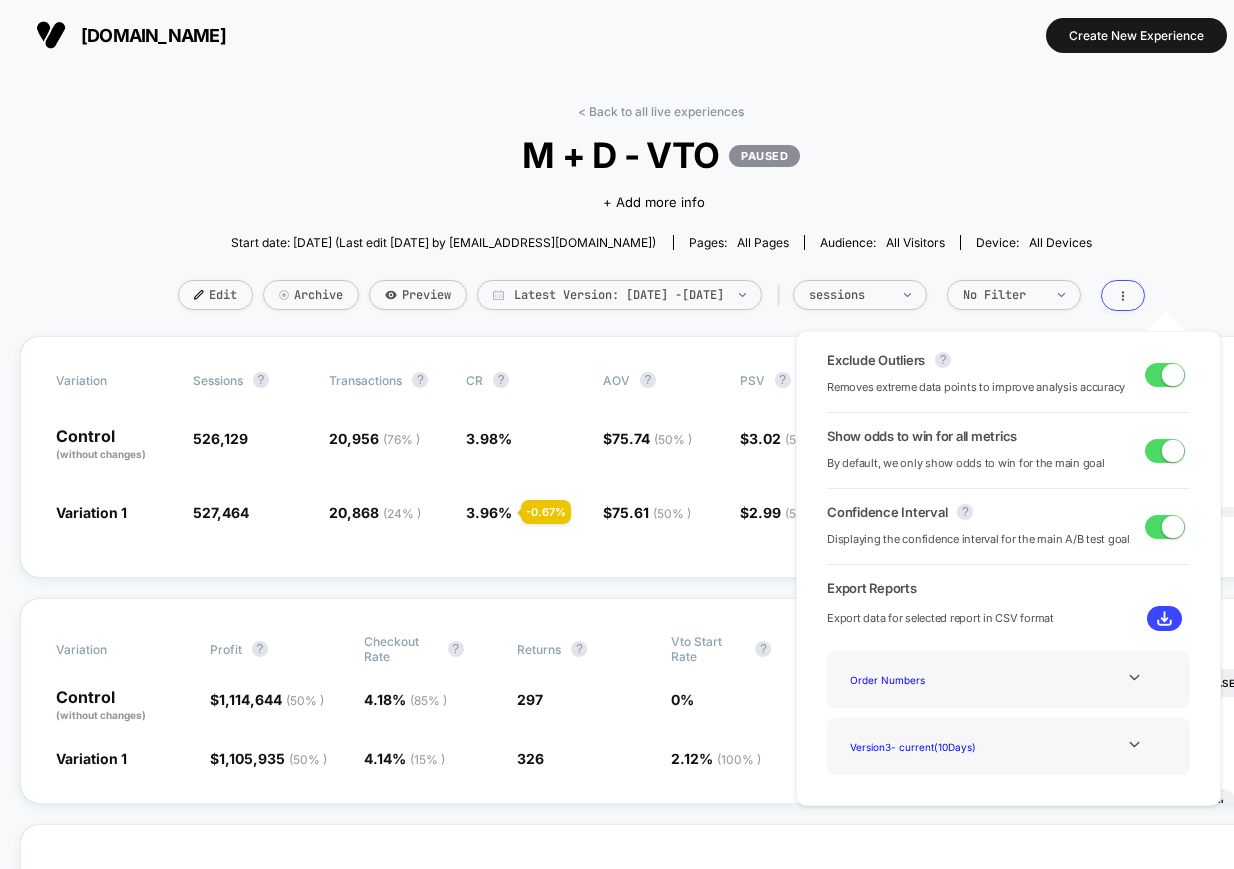 click on "< Back to all live experiences  M + D - VTO PAUSED Click to edit experience details + Add more info Start date: [DATE] (Last edit [DATE] by [EMAIL_ADDRESS][DOMAIN_NAME]) Pages: all pages Audience: All Visitors Device: all devices Edit Archive  Preview Latest Version:     [DATE]    -    [DATE] |   sessions   No Filter" at bounding box center (661, 220) 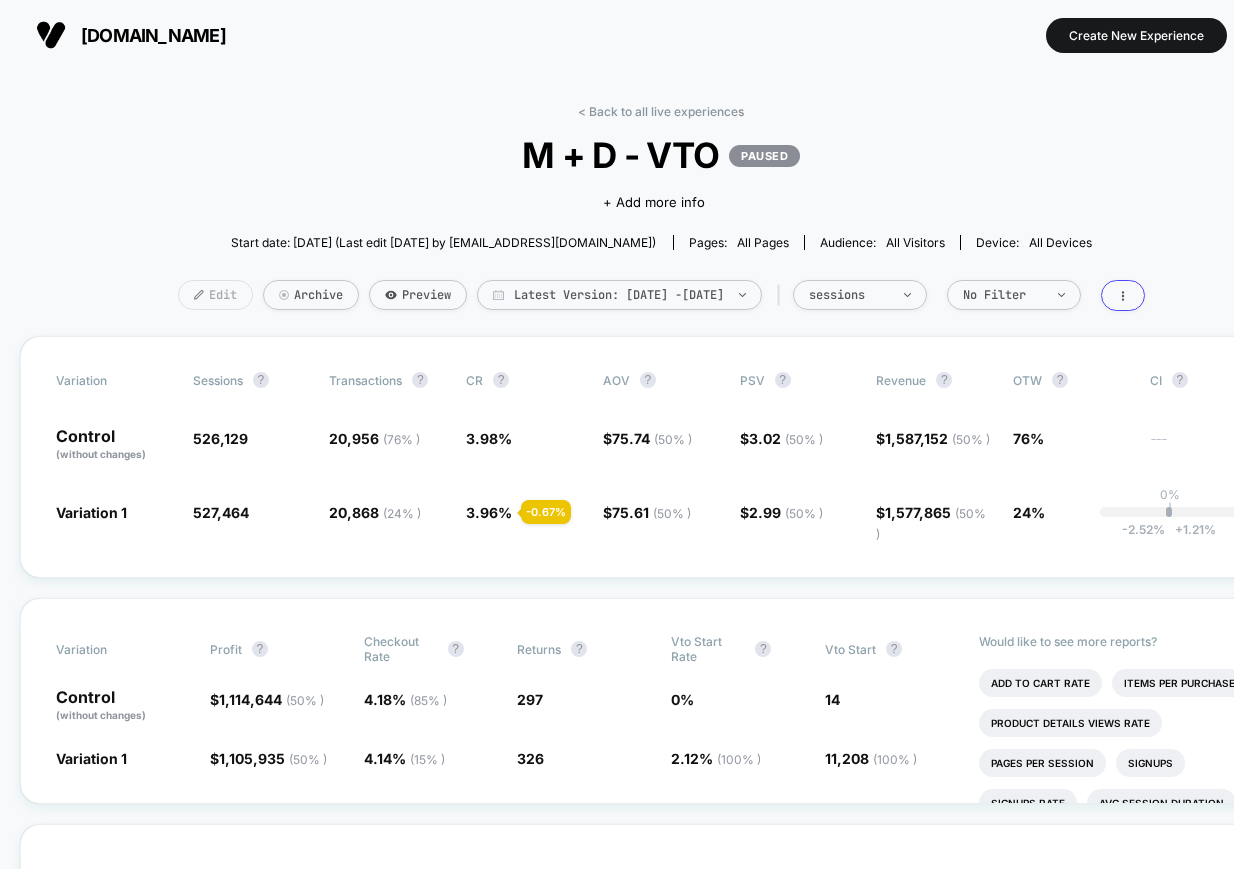 click at bounding box center (199, 295) 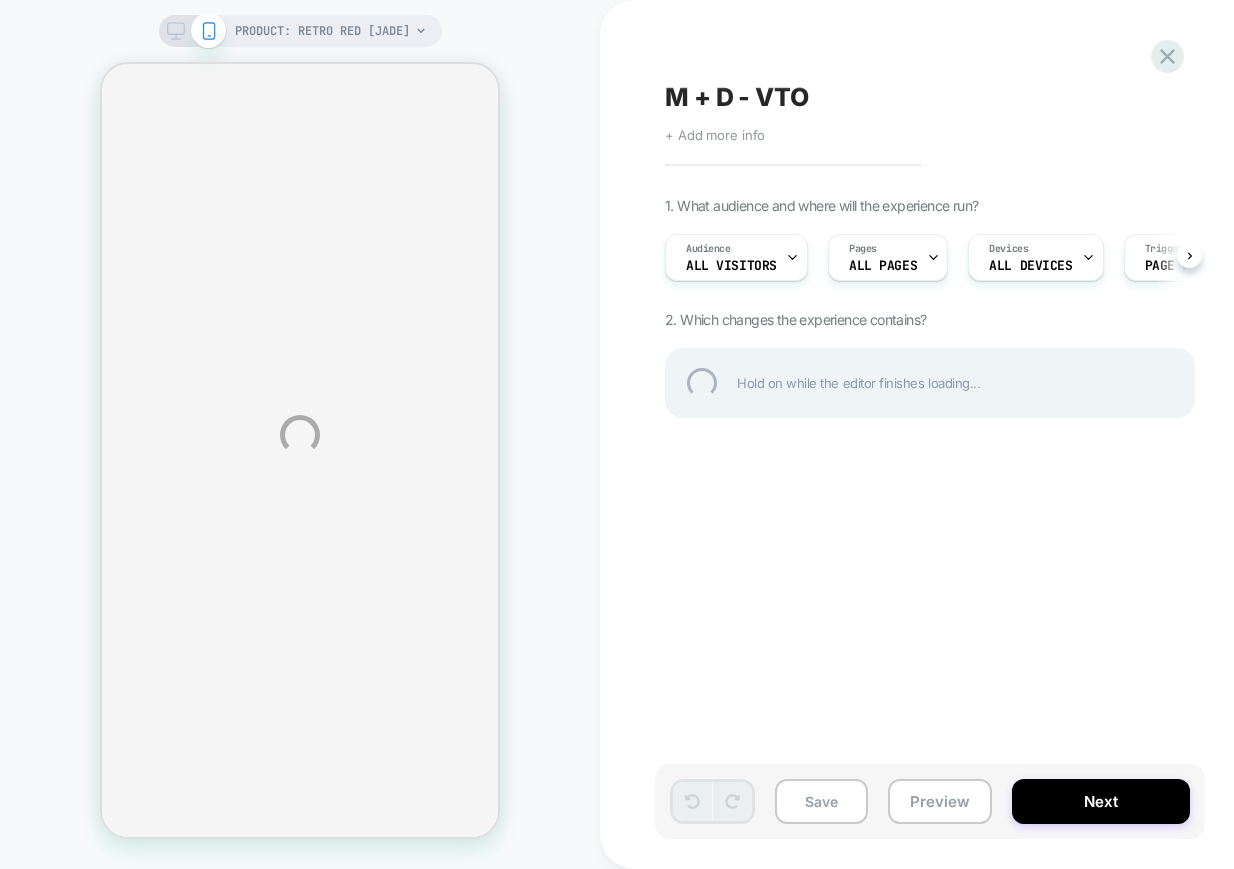click on "PRODUCT: Retro Red [jade] PRODUCT: Retro Red [jade] M + D - VTO Click to edit experience details + Add more info 1. What audience and where will the experience run? Audience All Visitors Pages ALL PAGES Devices ALL DEVICES Trigger Page Load 2. Which changes the experience contains? Hold on while the editor finishes loading... Save Preview Next" at bounding box center [617, 434] 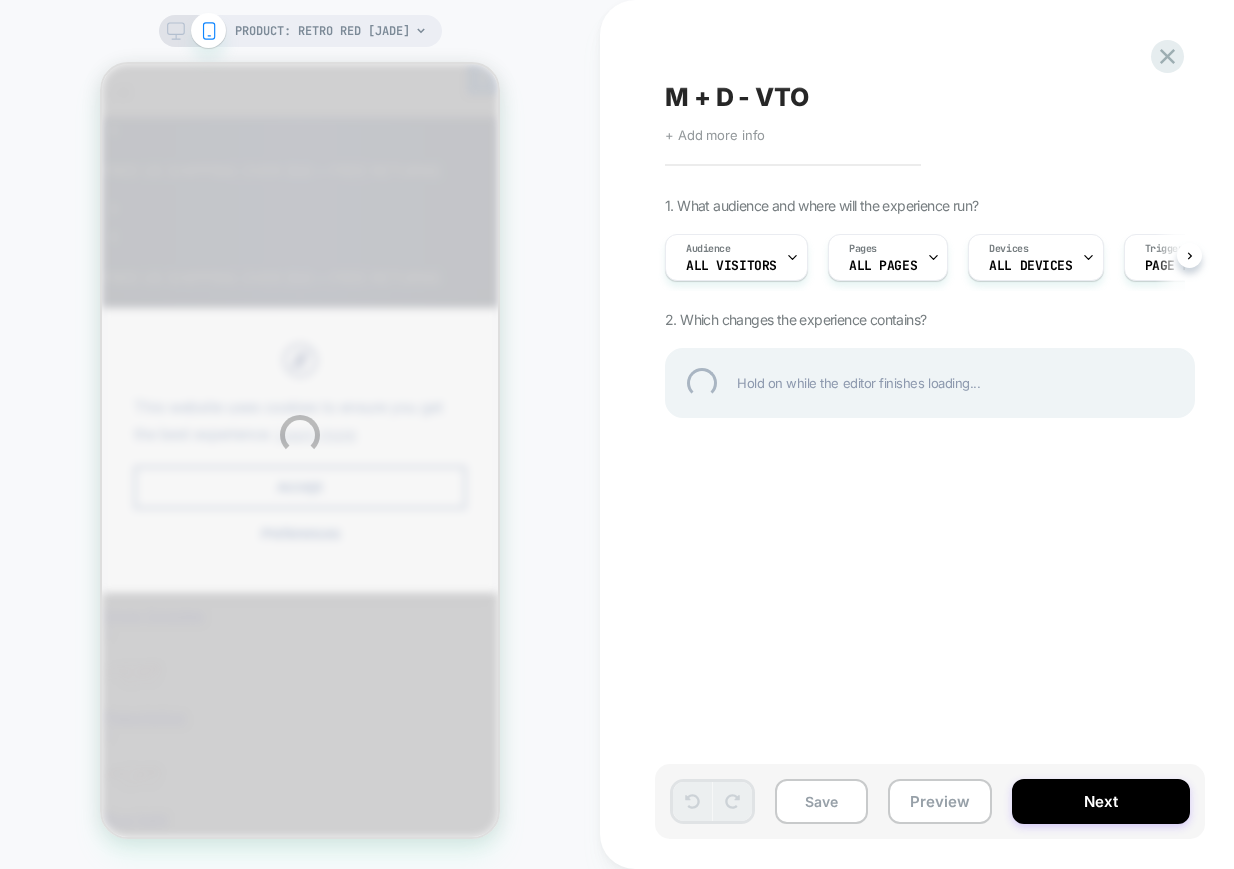 scroll, scrollTop: 0, scrollLeft: 0, axis: both 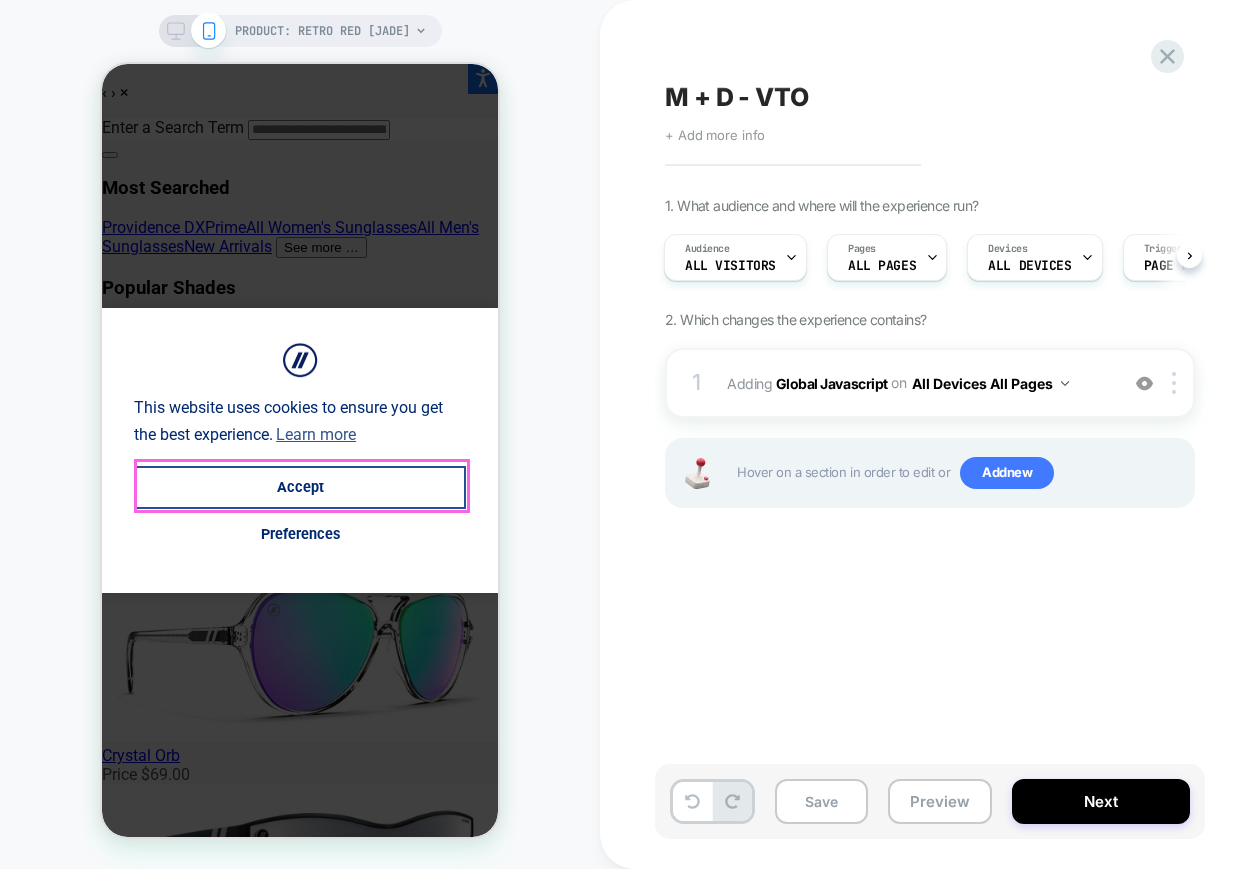click on "Accept" at bounding box center [300, 487] 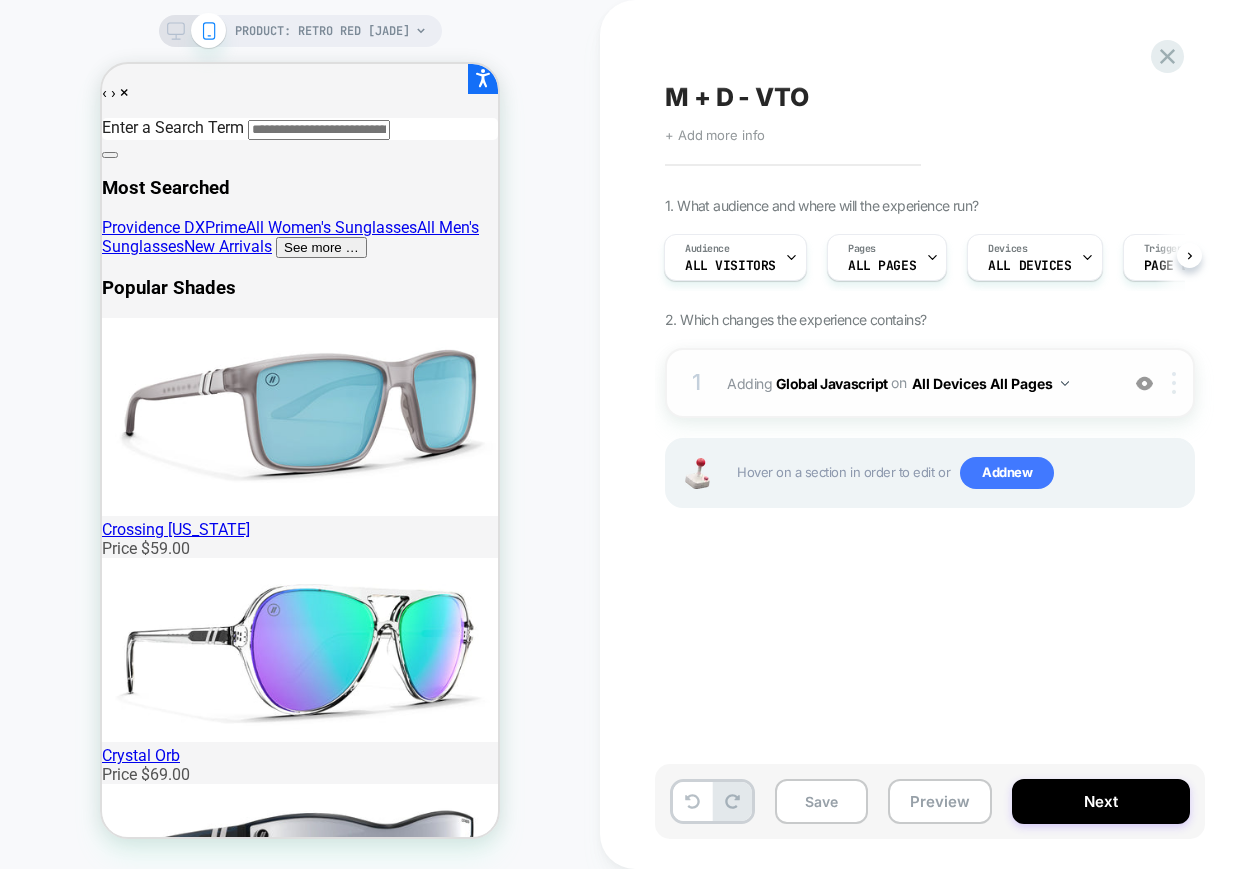 click at bounding box center (1177, 383) 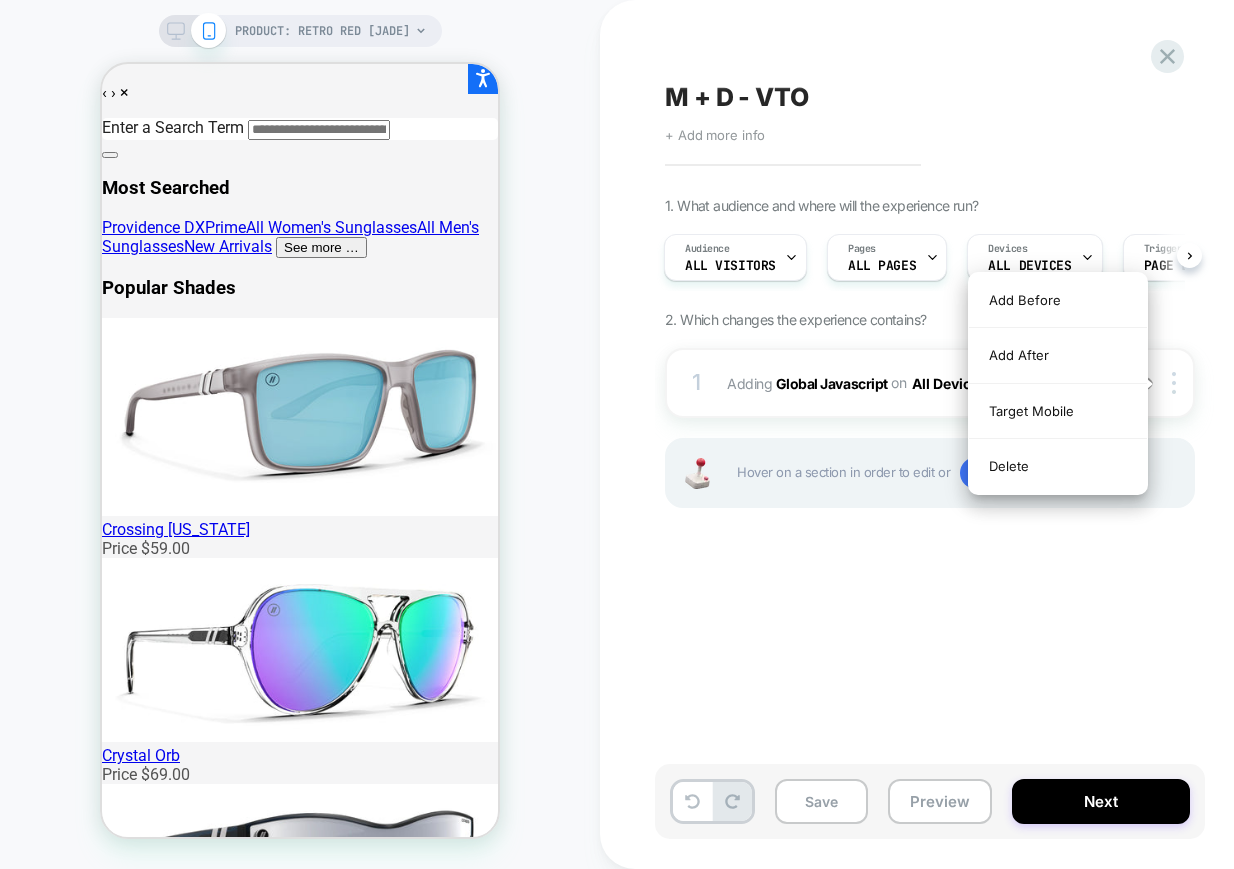 click on "1 Adding   Global Javascript   on All Devices All Pages Add Before Add After Target   Mobile Delete Hover on a section in order to edit or  Add  new" at bounding box center (930, 453) 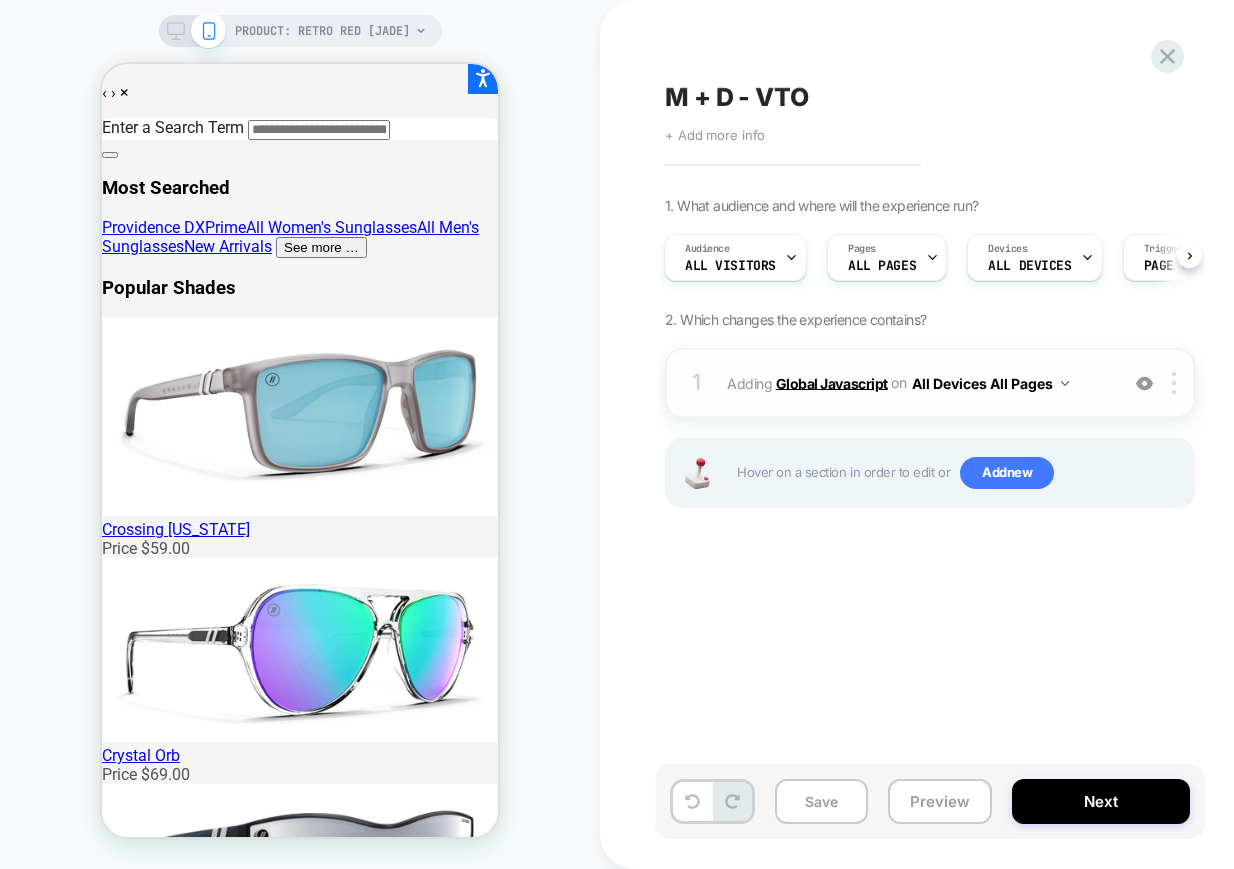 click on "Global Javascript" at bounding box center [832, 382] 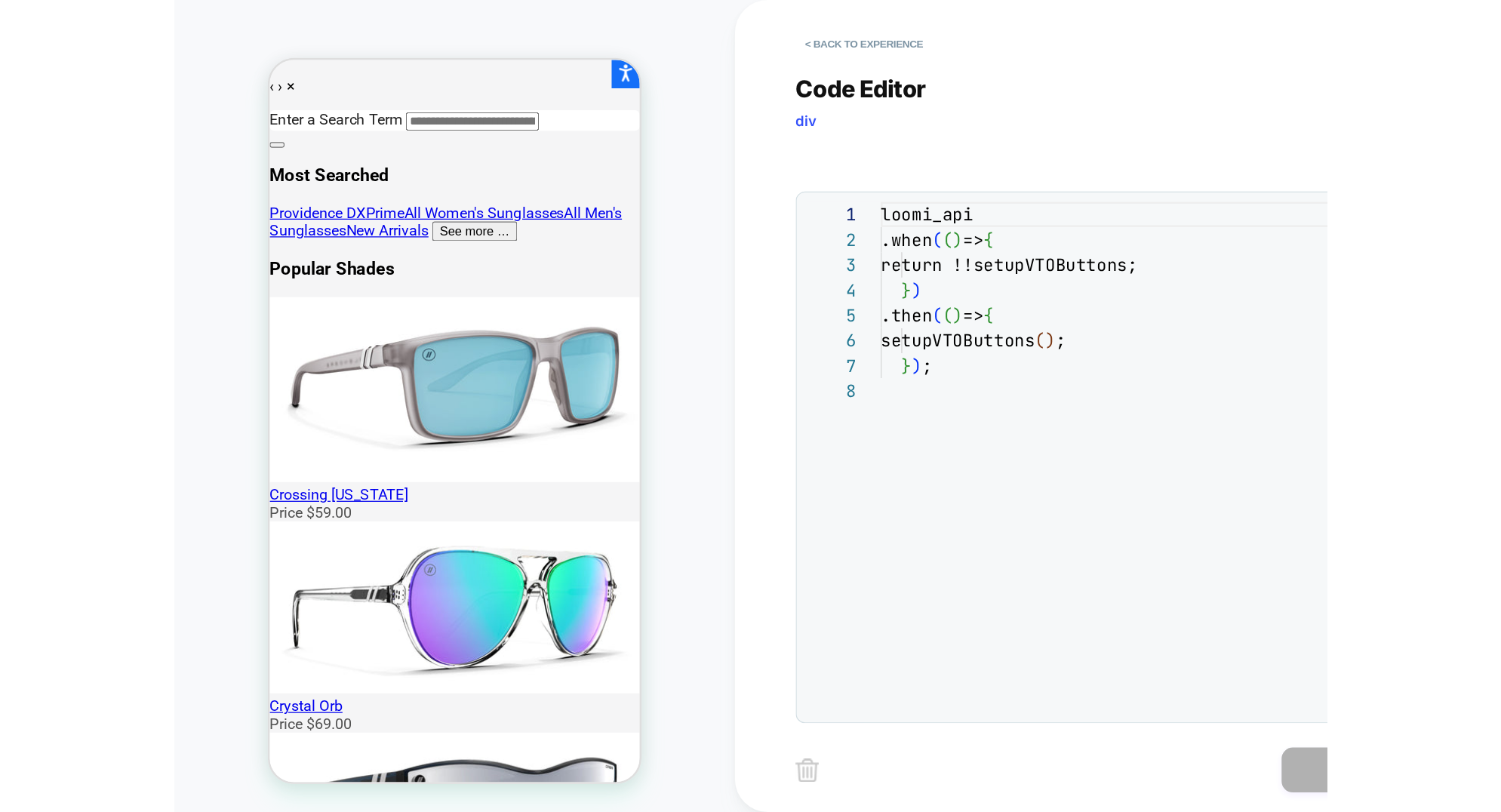 scroll, scrollTop: 143, scrollLeft: 0, axis: vertical 